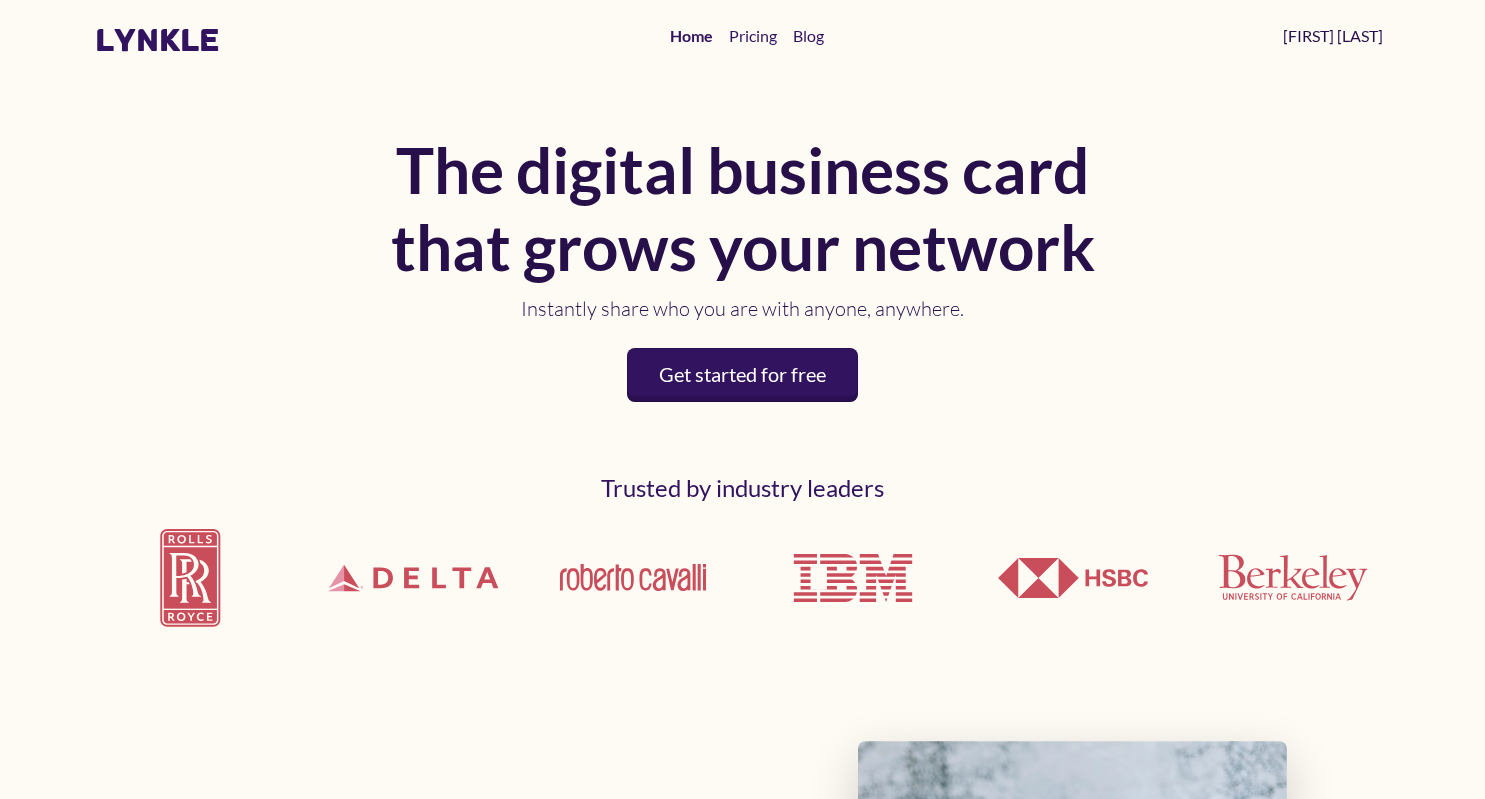 scroll, scrollTop: 0, scrollLeft: 0, axis: both 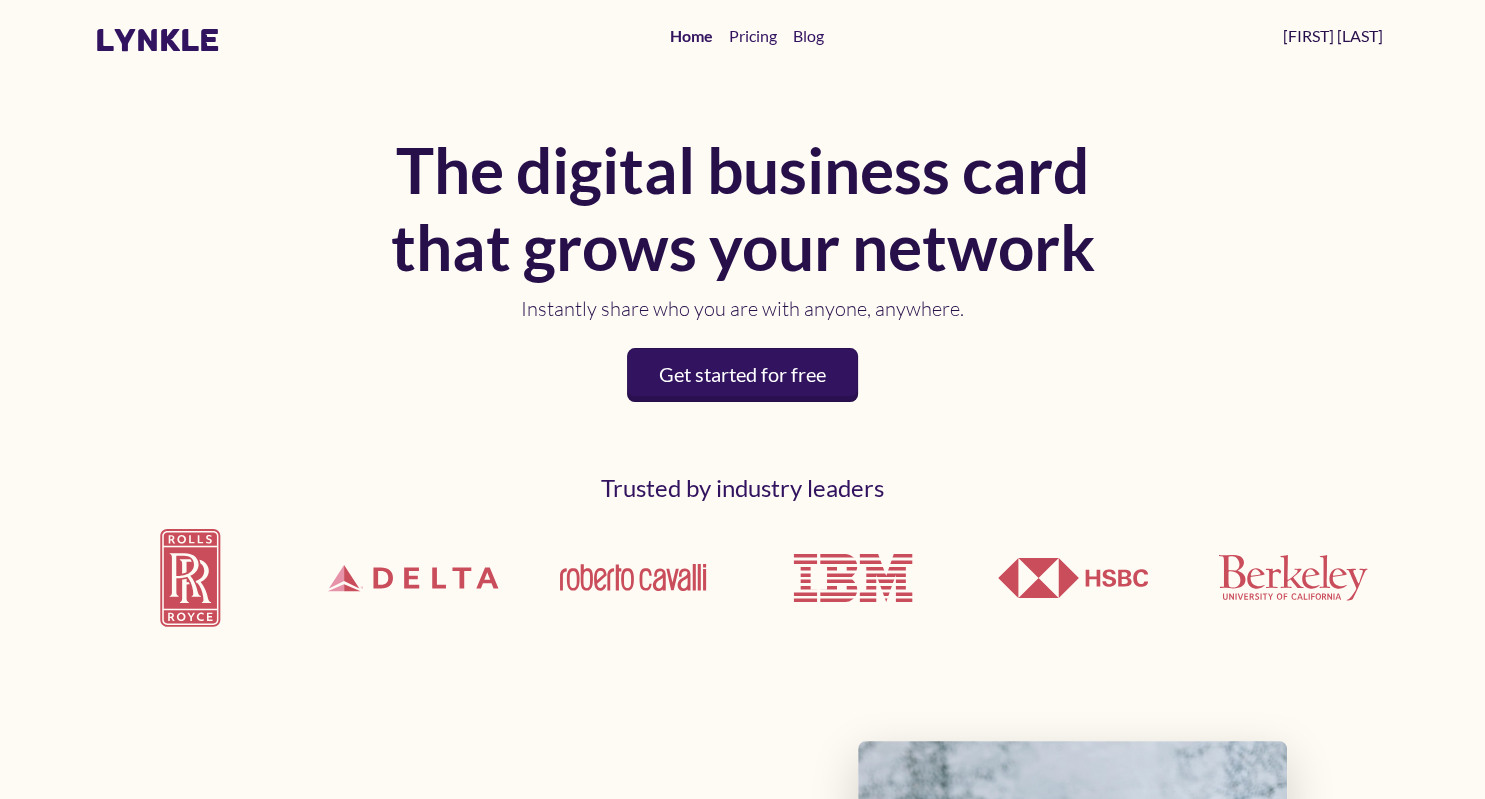 click on "[FIRST] [LAST]" at bounding box center (1333, 36) 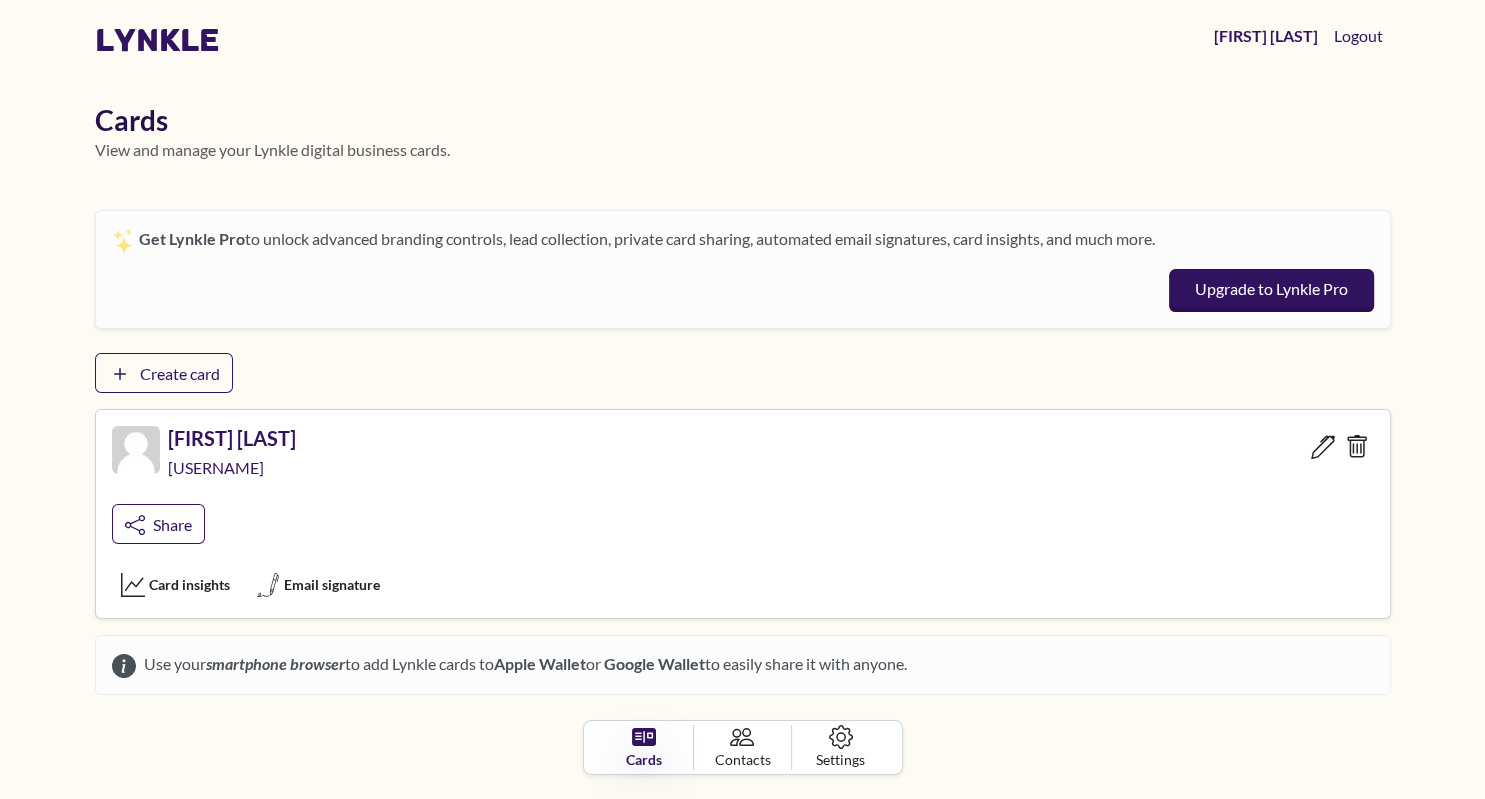 scroll, scrollTop: 33, scrollLeft: 0, axis: vertical 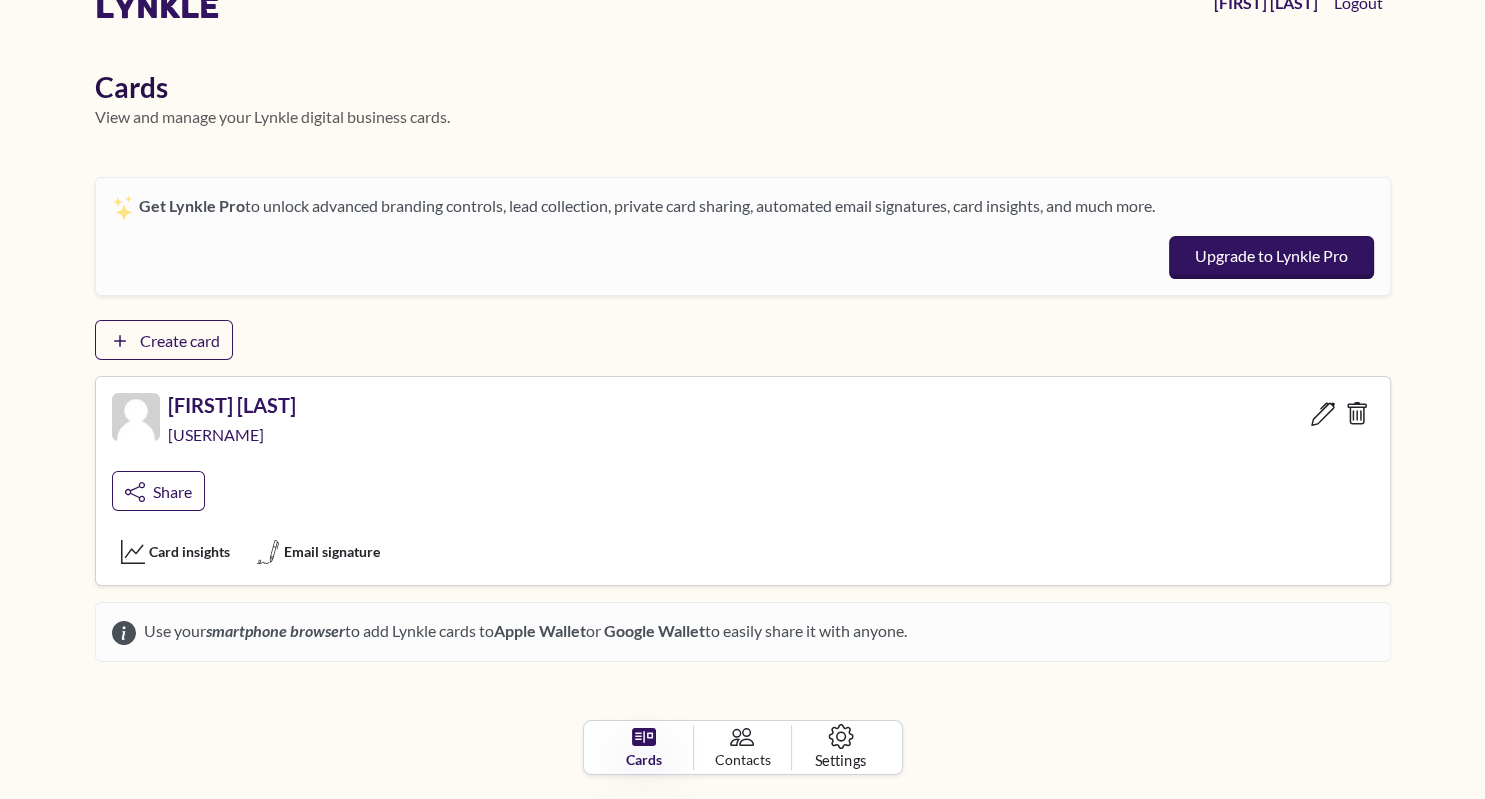 click on "Settings" at bounding box center (840, 760) 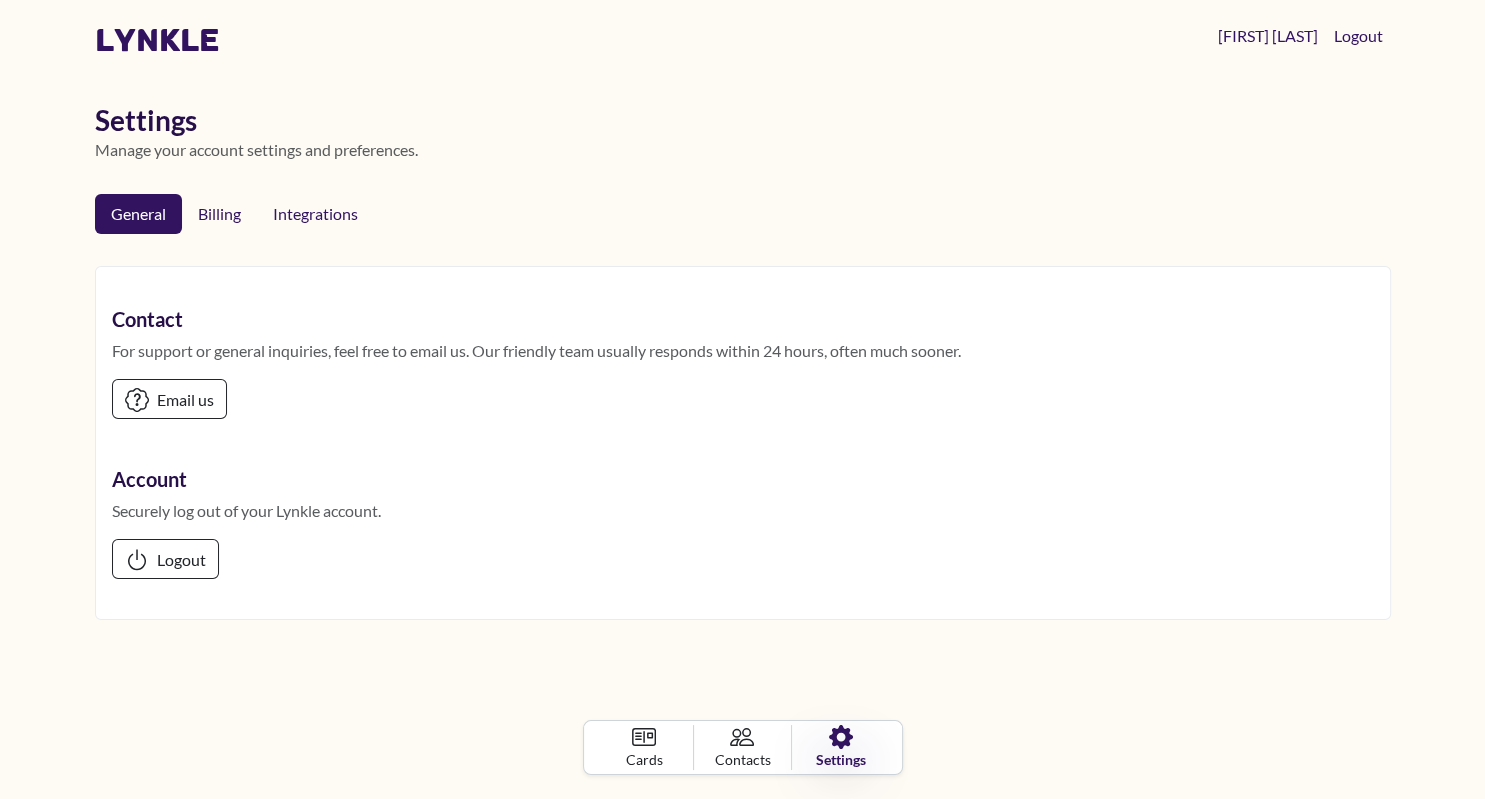 scroll, scrollTop: 0, scrollLeft: 0, axis: both 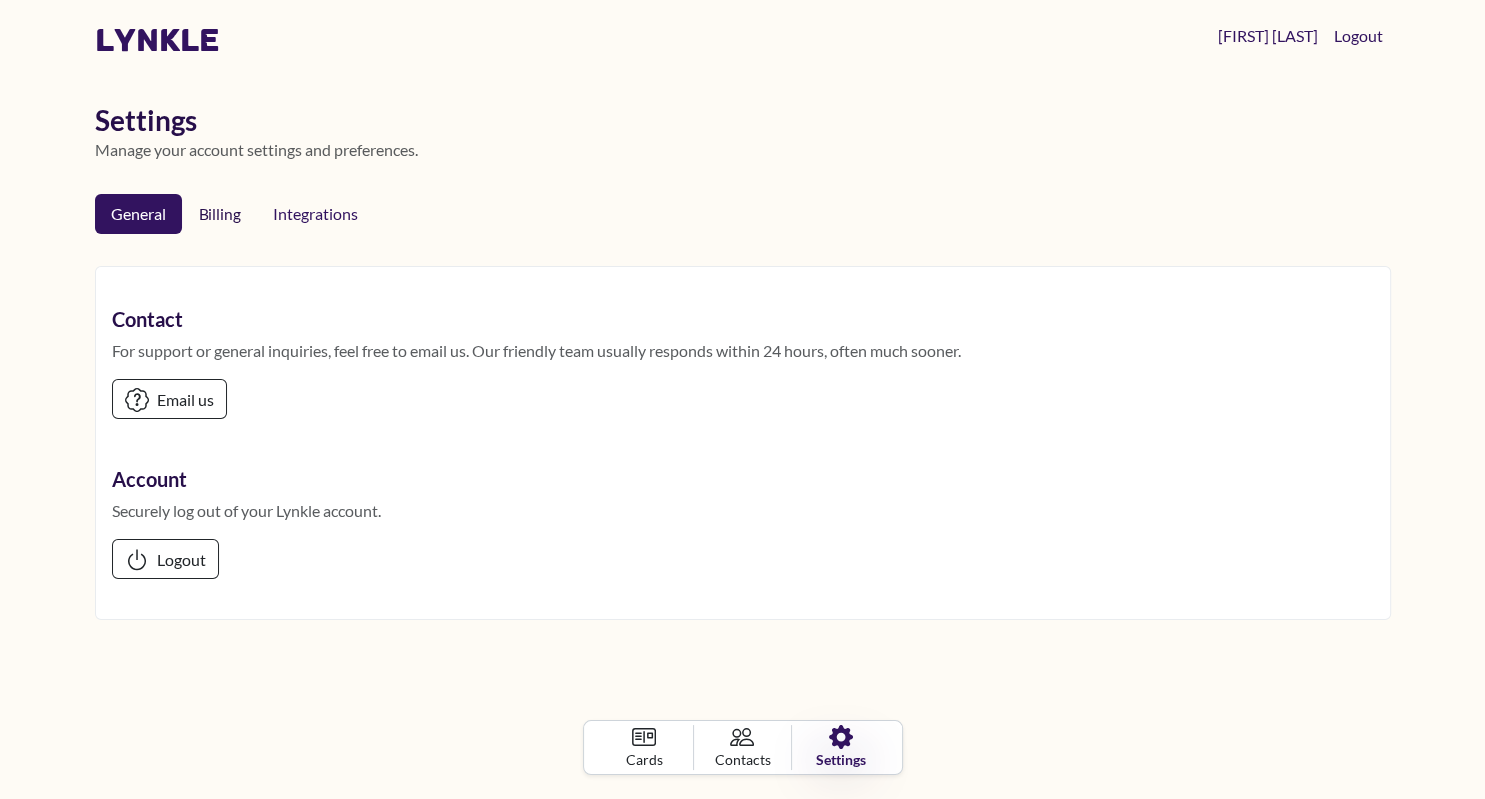 click on "Billing" at bounding box center (219, 213) 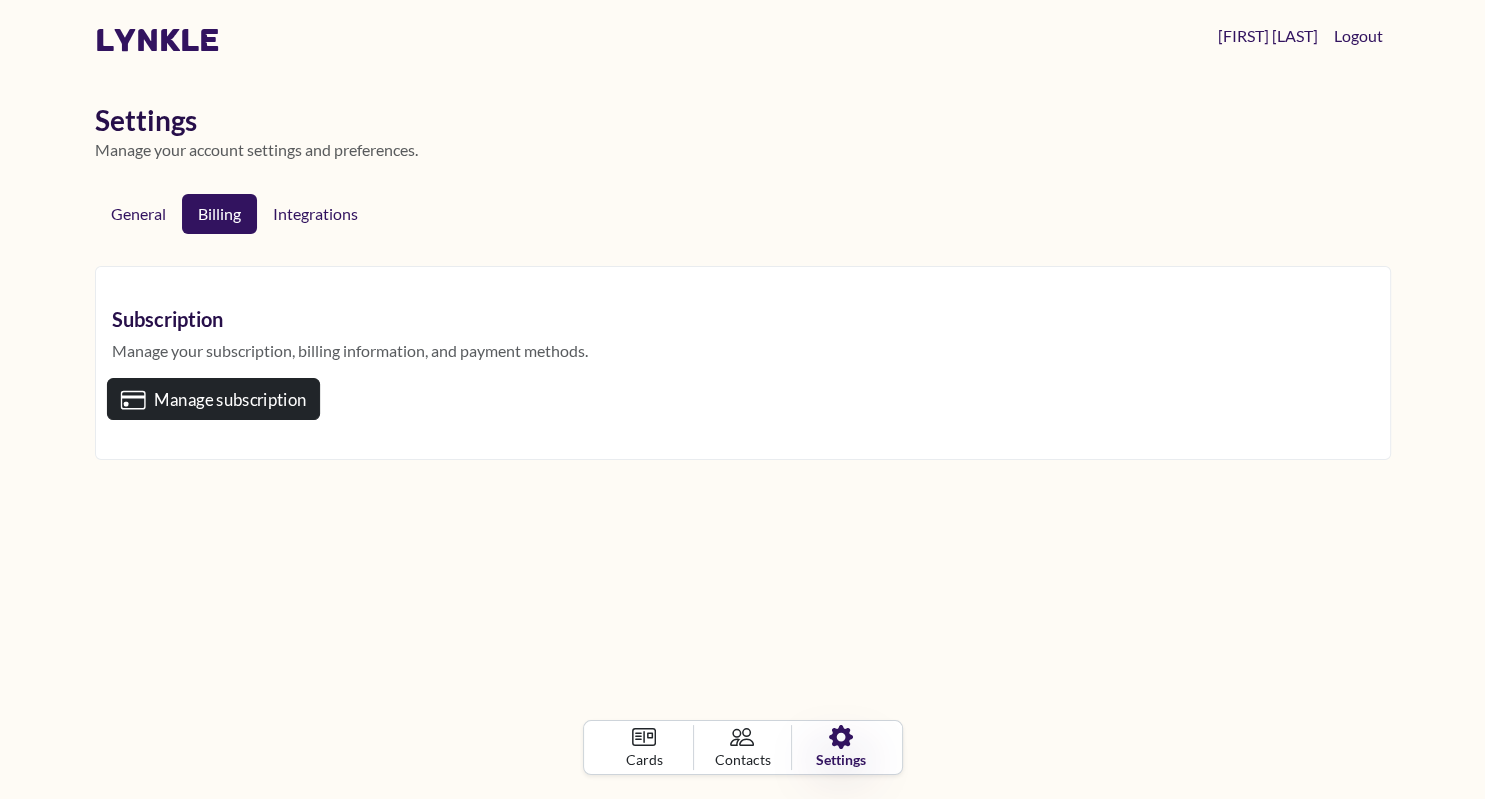 click on "Manage subscription" at bounding box center [212, 399] 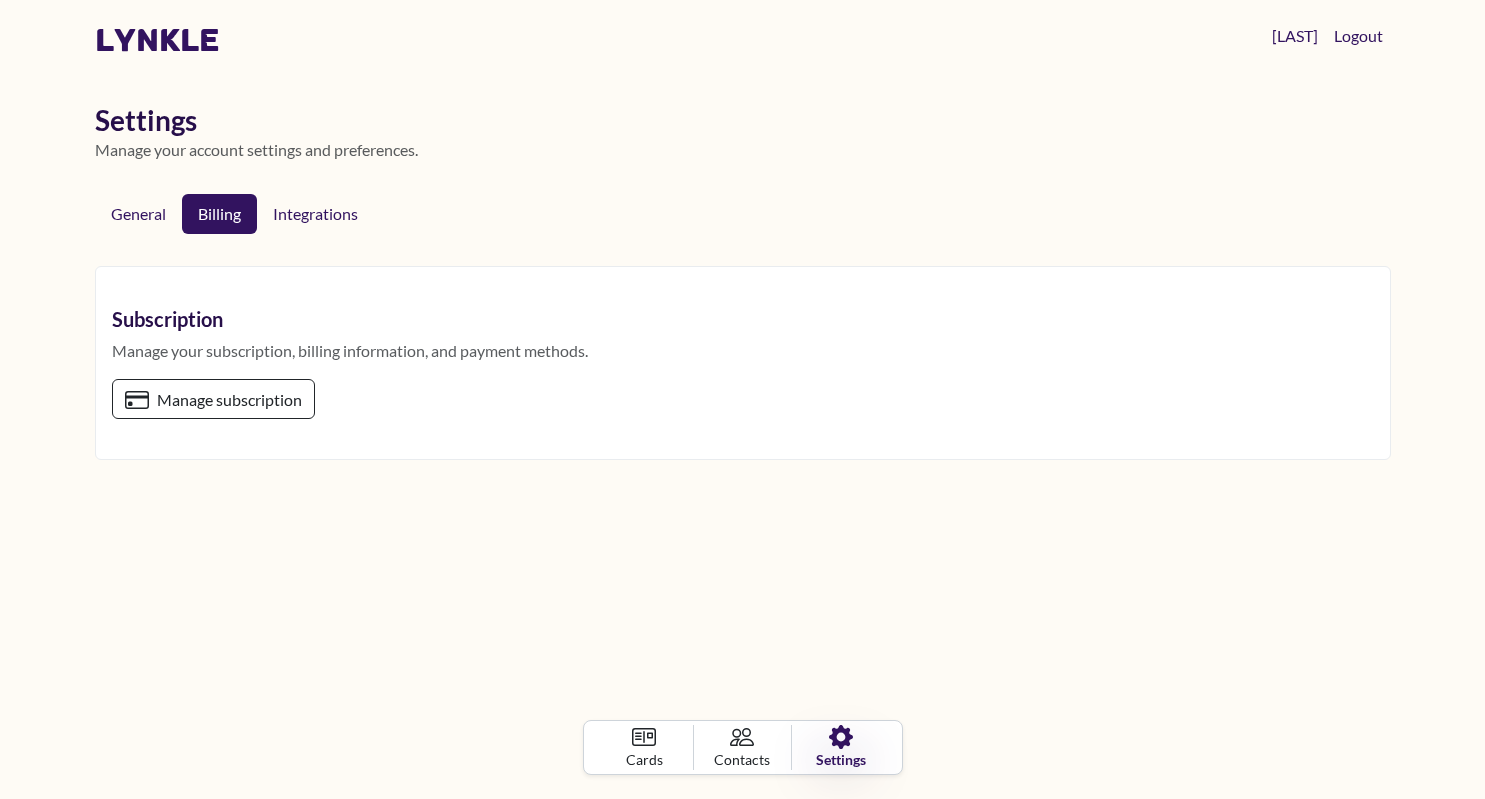 scroll, scrollTop: 0, scrollLeft: 0, axis: both 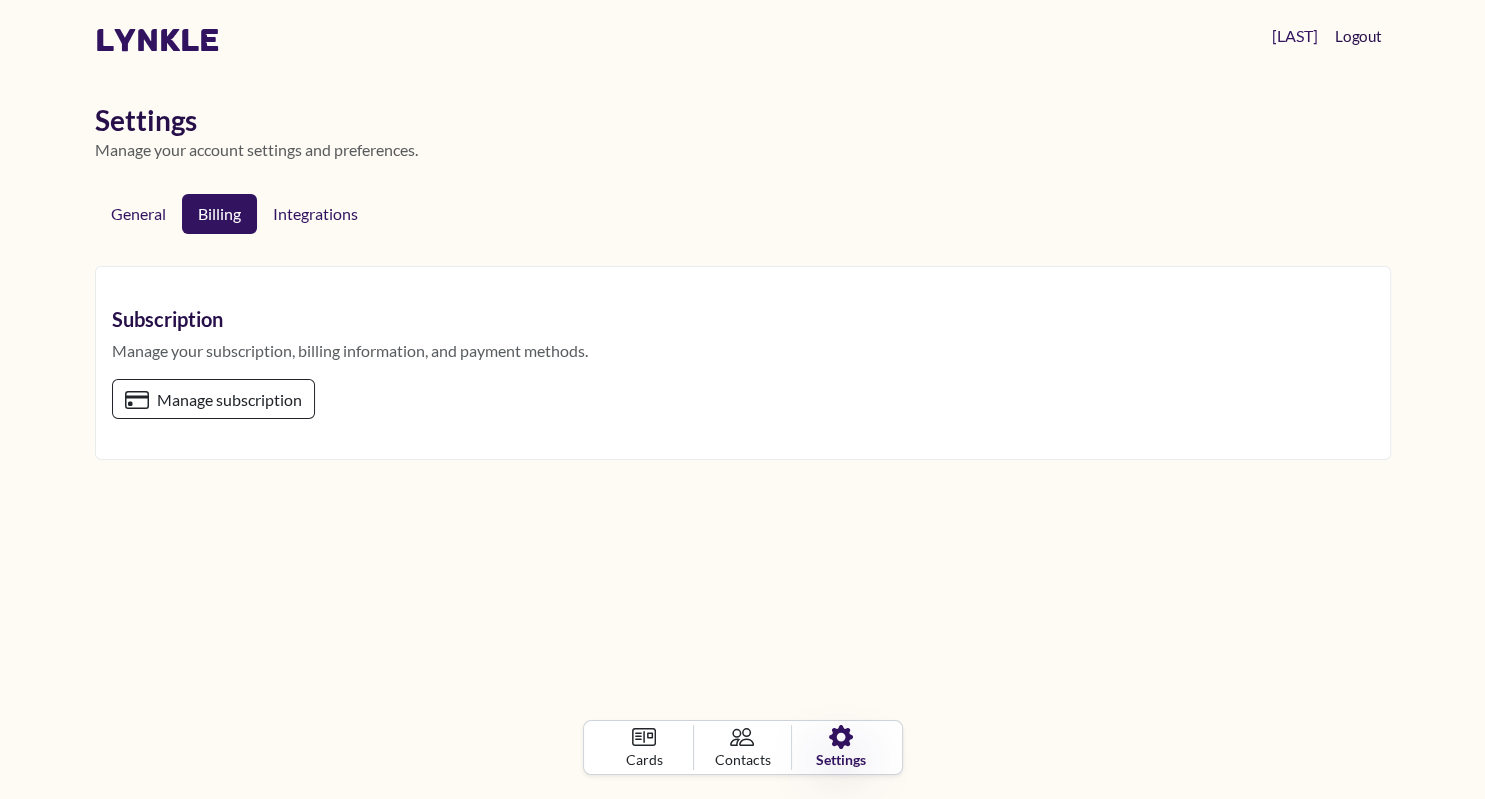 click on "Logout" at bounding box center [1358, 36] 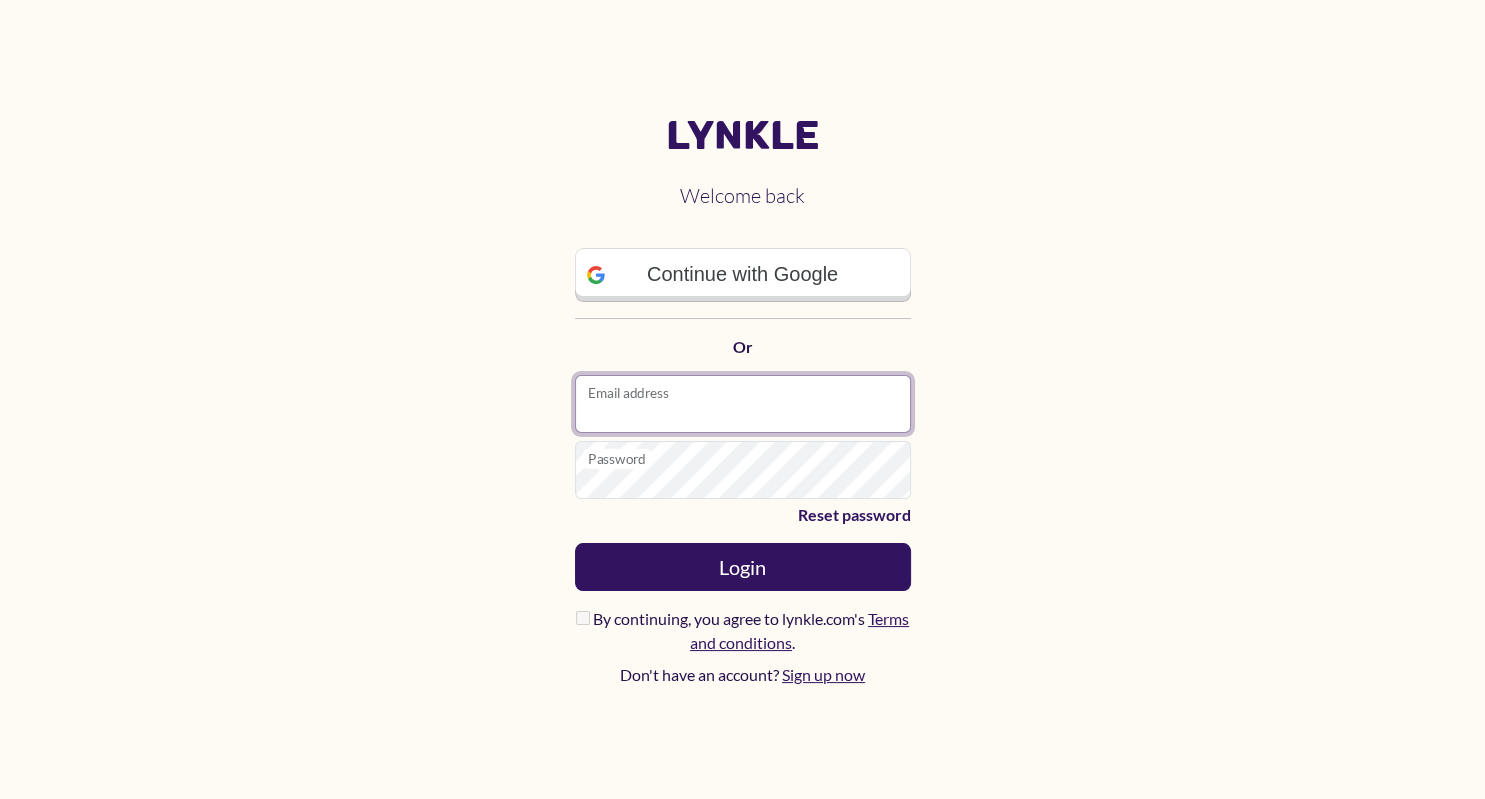 click on "Email address" at bounding box center (743, 404) 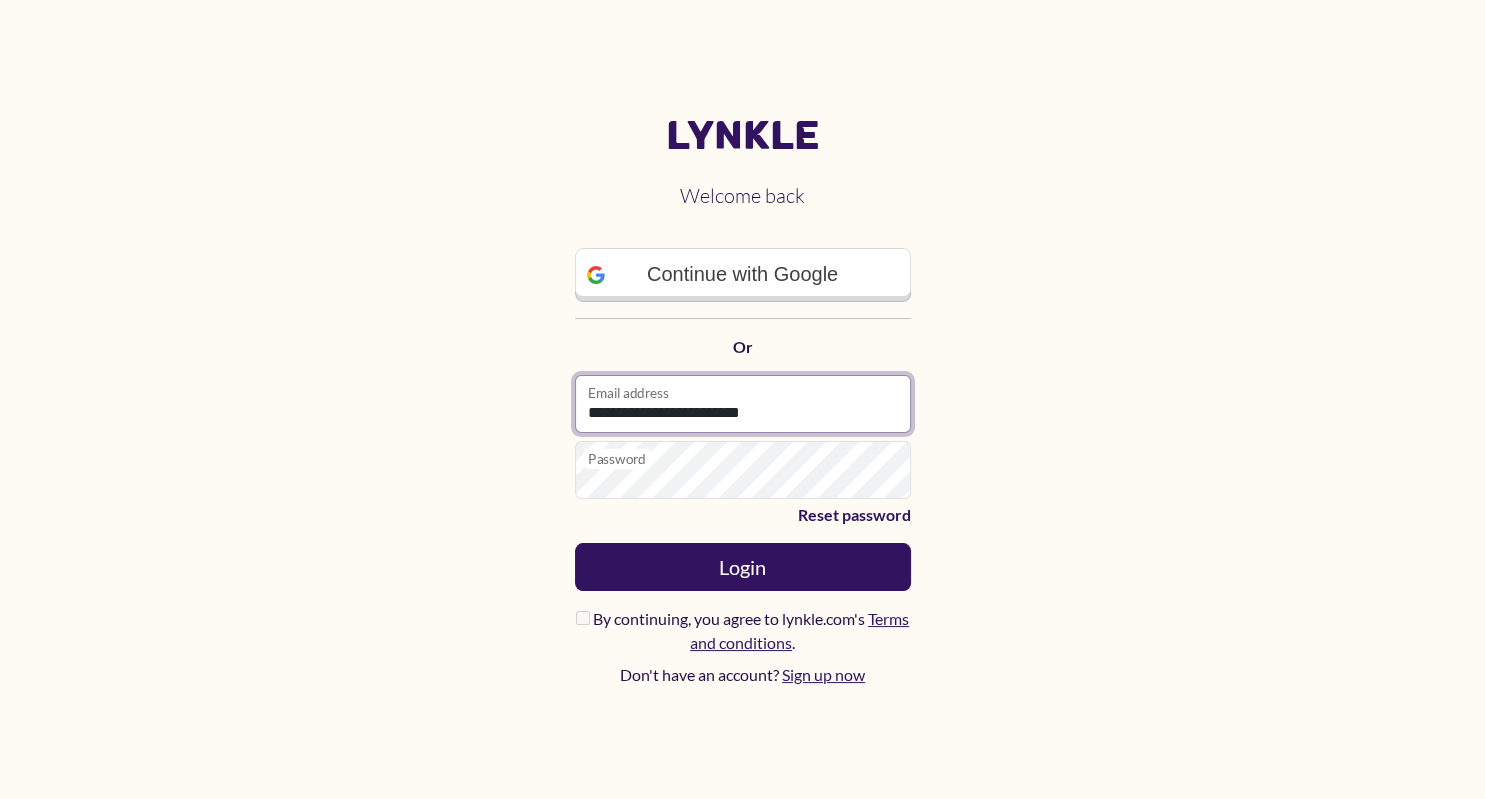 type on "**********" 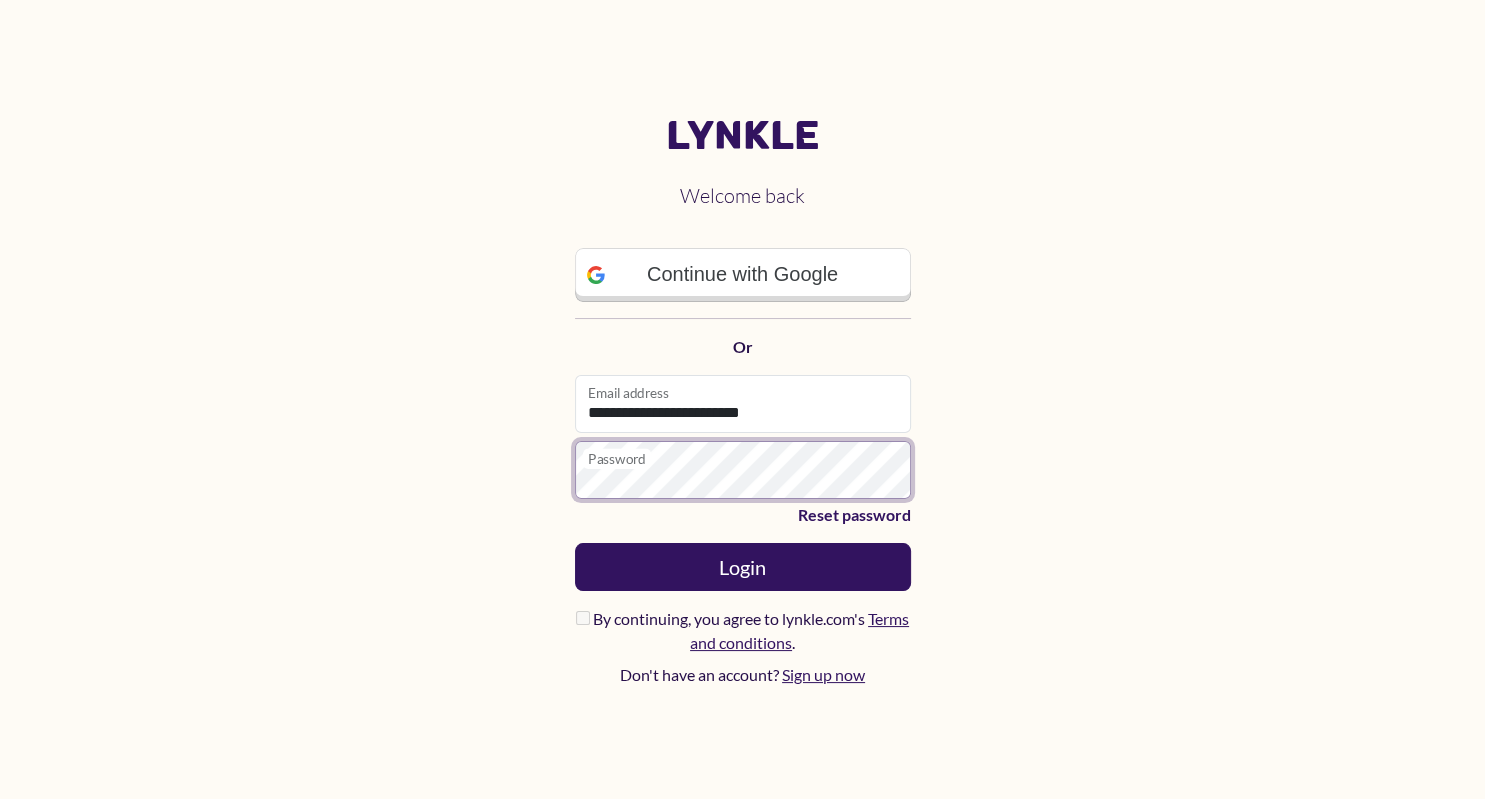 click on "Login" at bounding box center [743, 567] 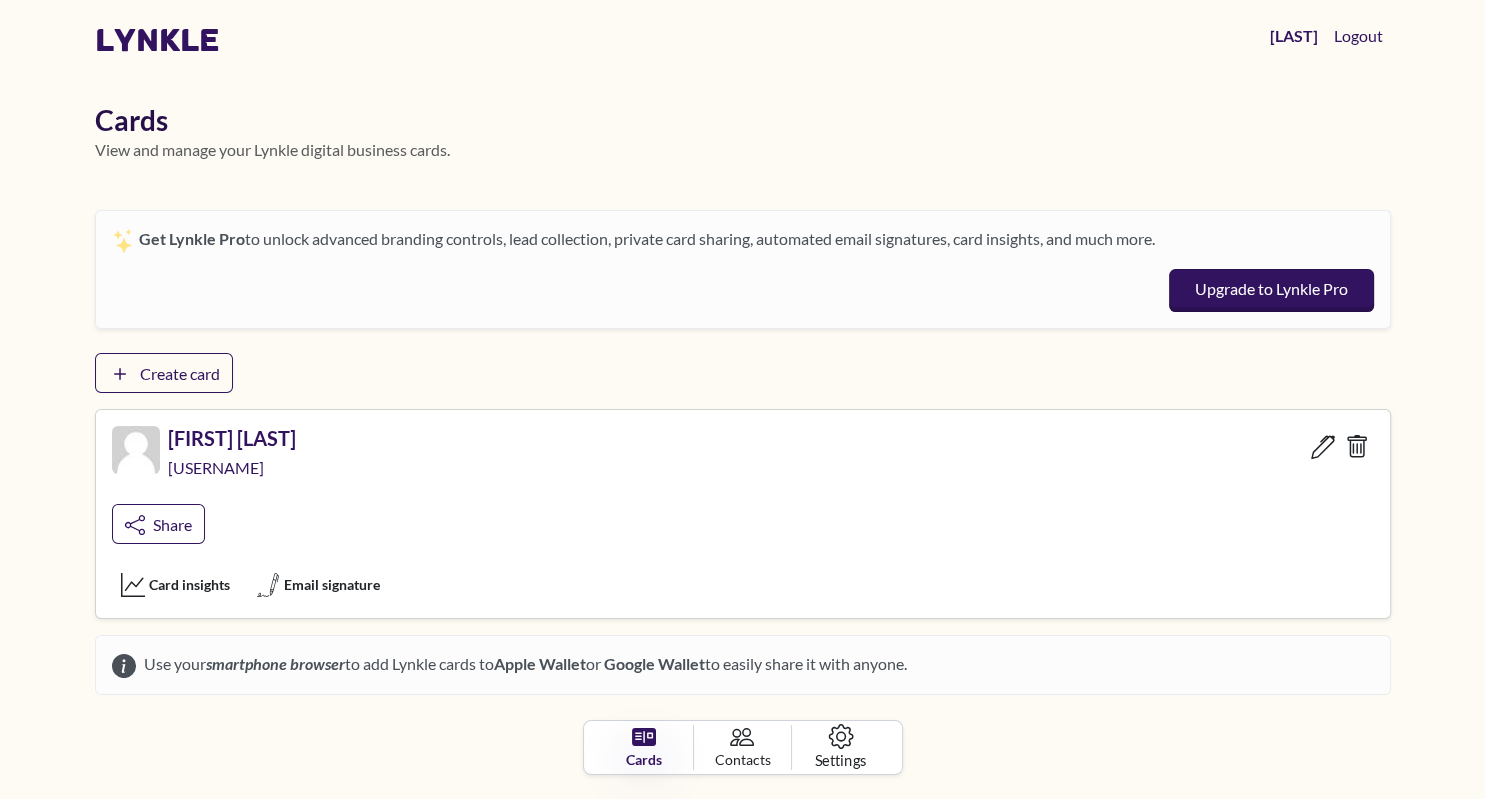 click 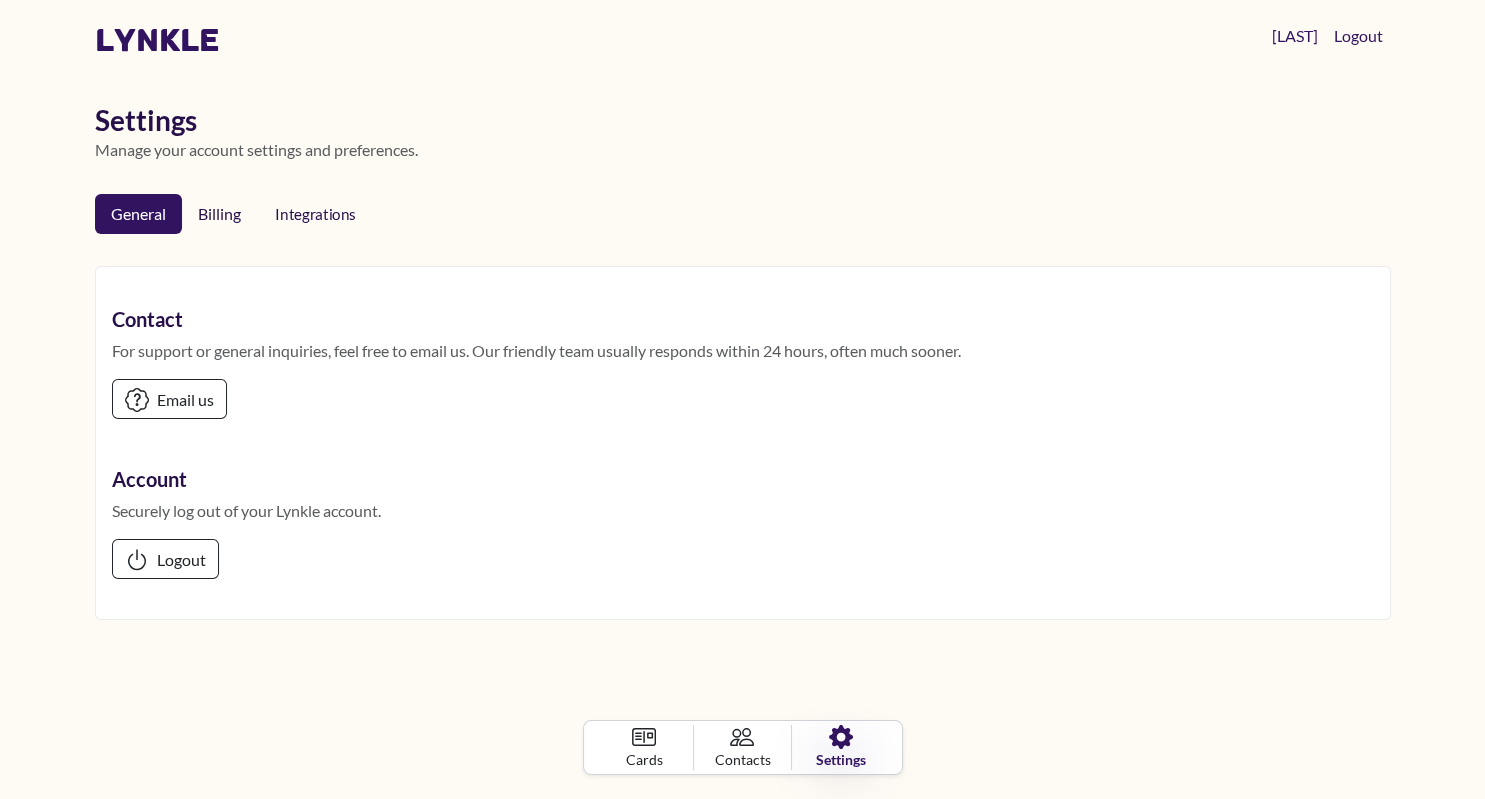 click on "General Billing Integrations" at bounding box center (743, 222) 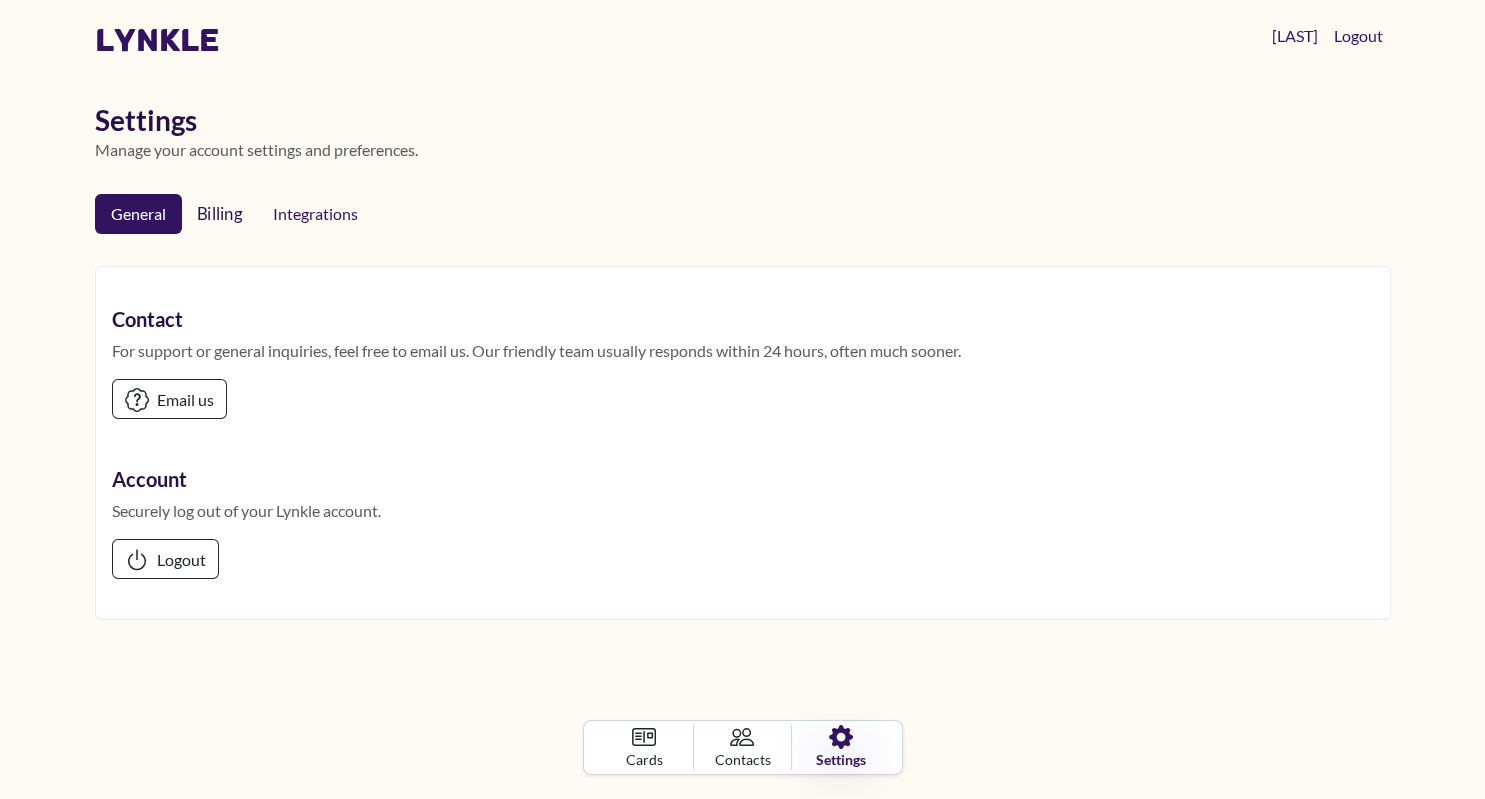 click on "Billing" at bounding box center [219, 214] 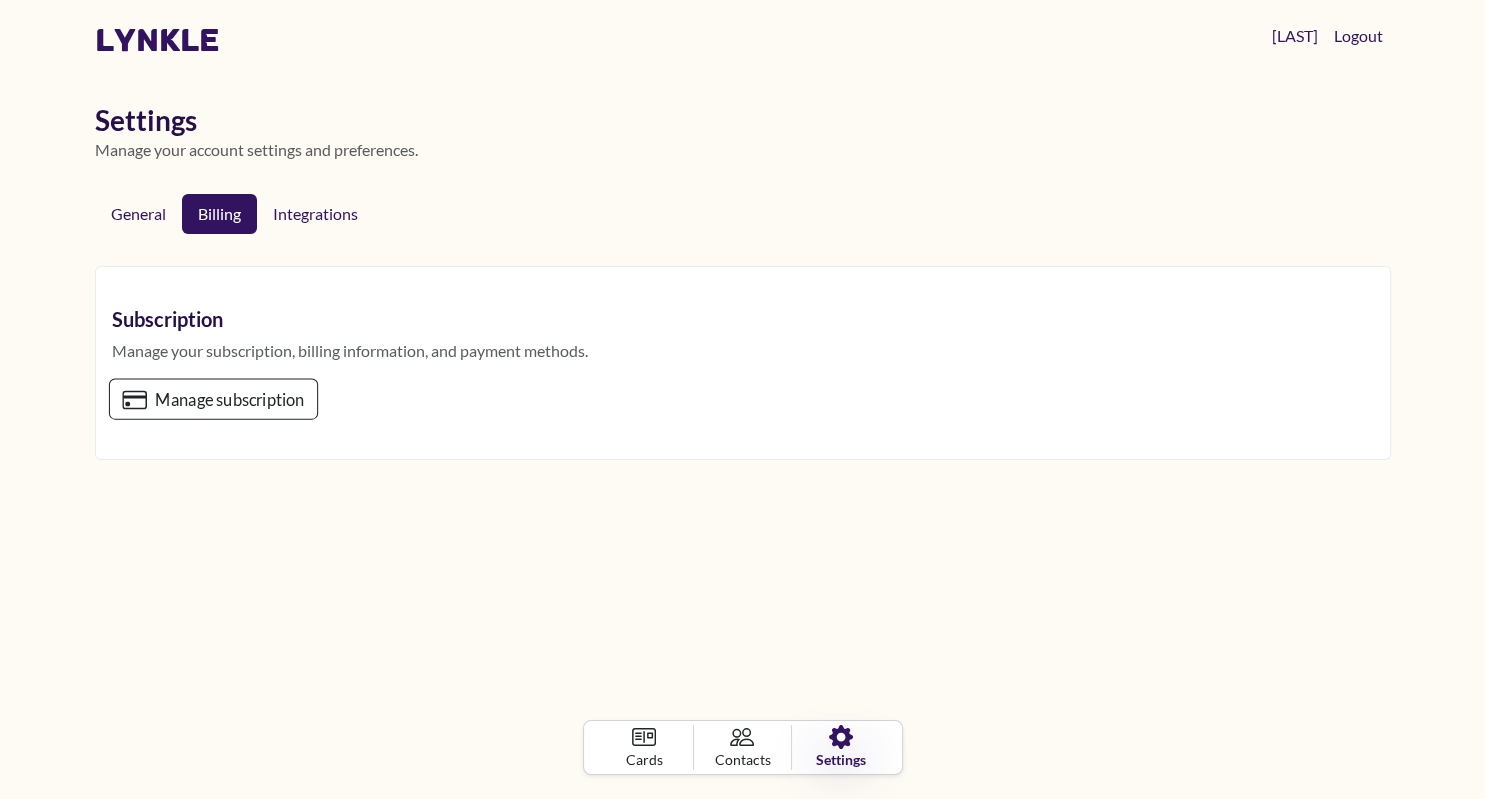 click on "Subscription Manage your subscription, billing information, and payment methods. Manage subscription" at bounding box center (743, 363) 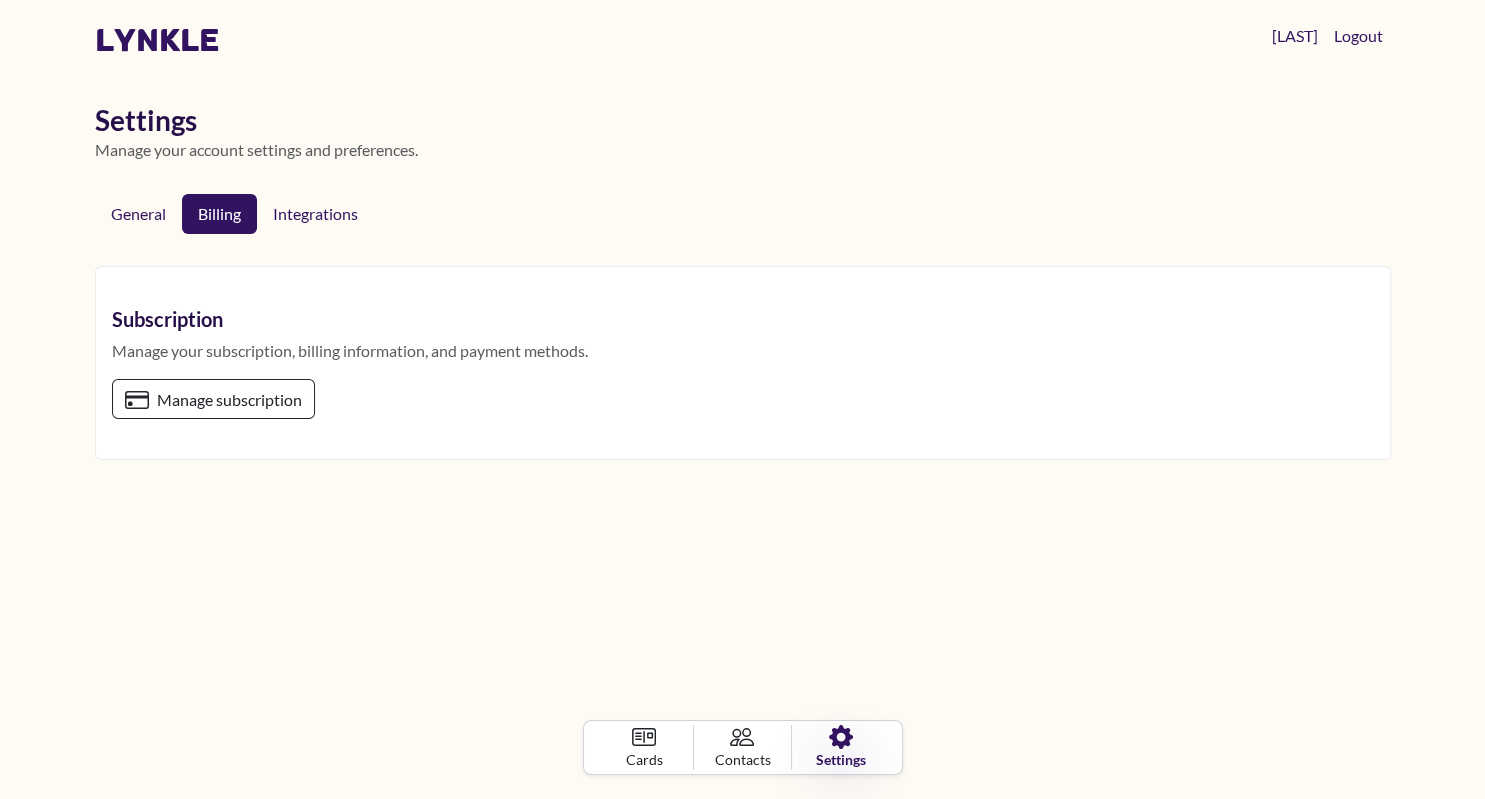 click on "Subscription Manage your subscription, billing information, and payment methods. Manage subscription" at bounding box center [743, 363] 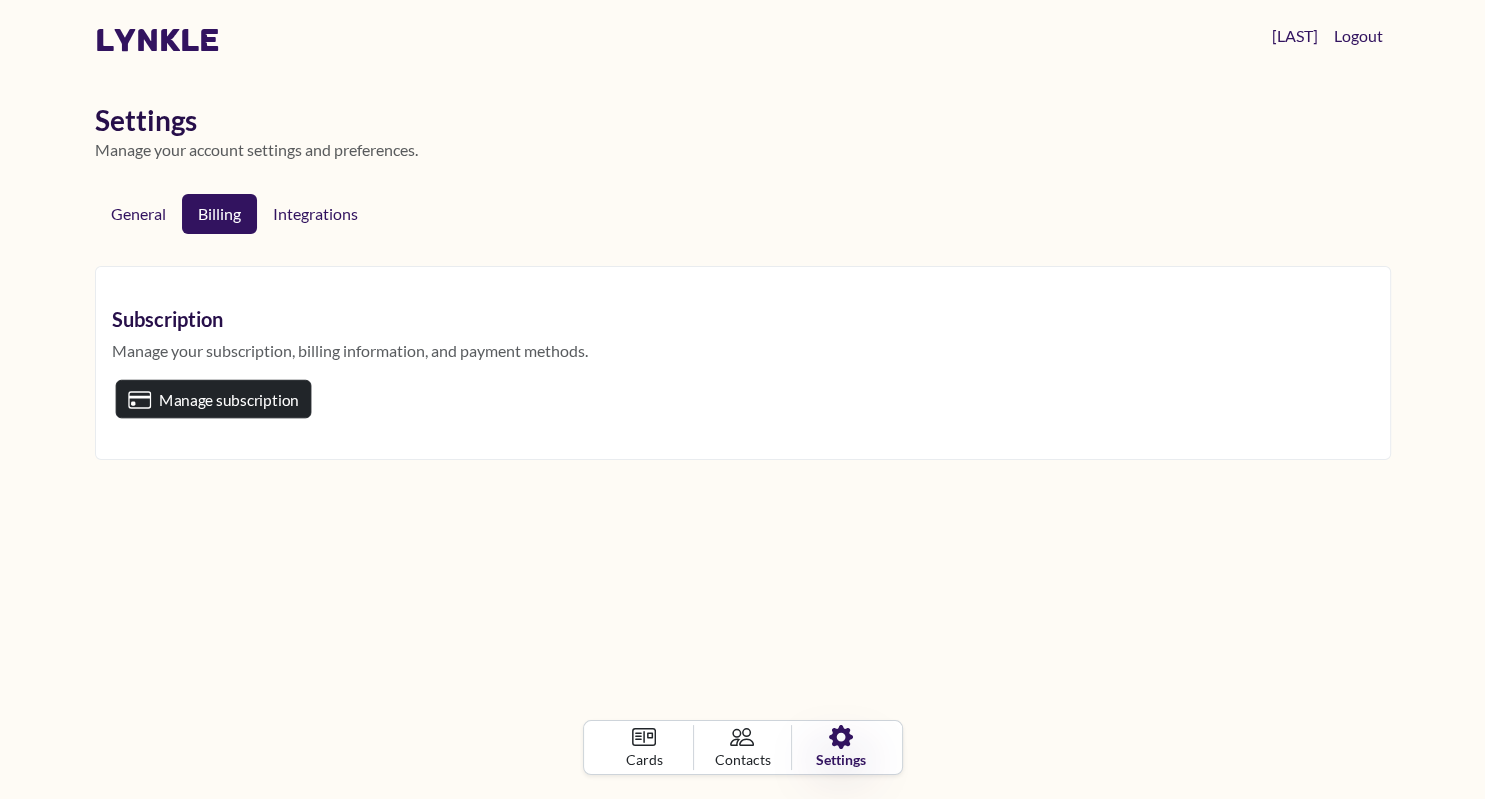 click on "Manage subscription" at bounding box center (213, 398) 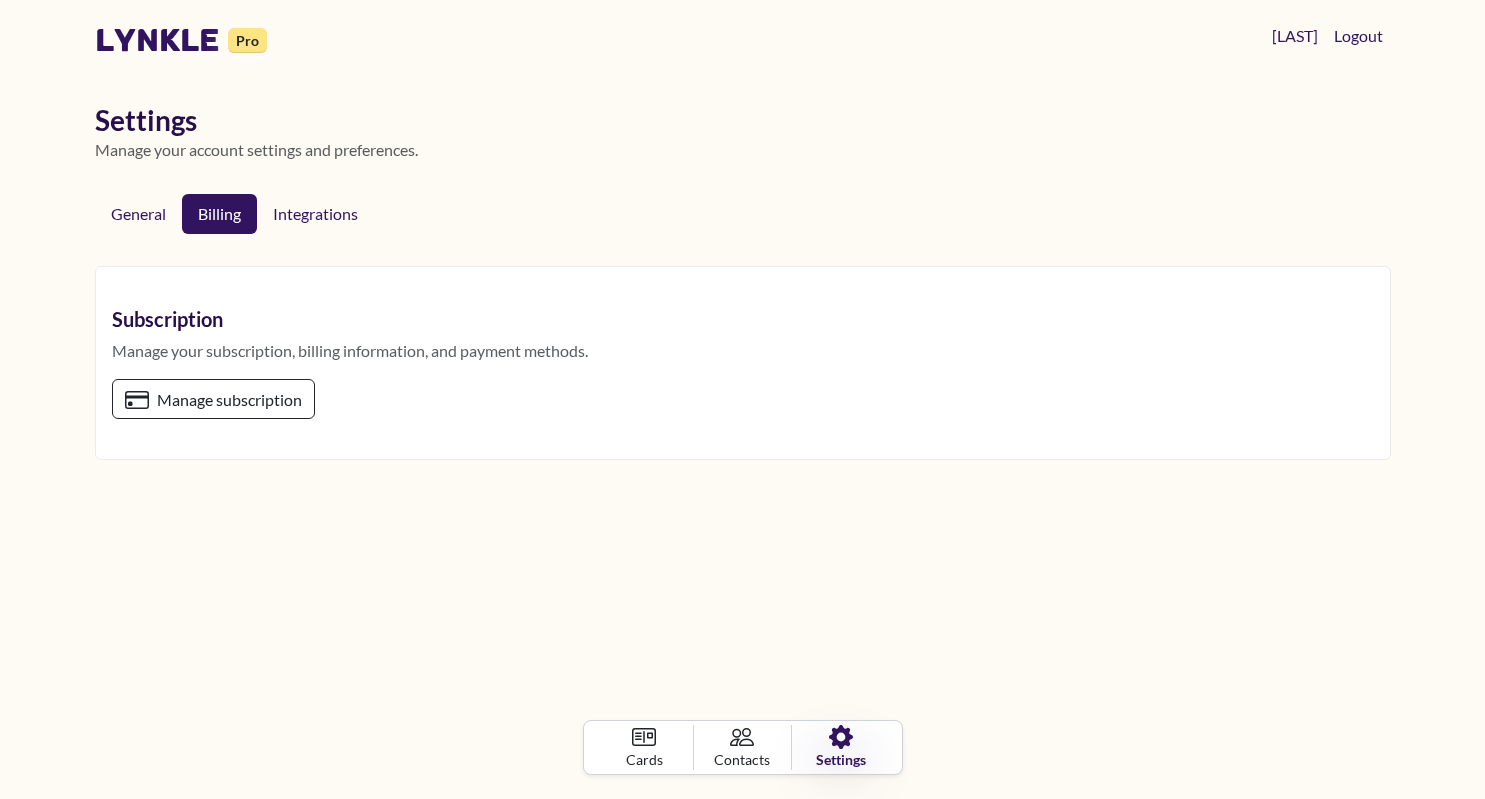 scroll, scrollTop: 0, scrollLeft: 0, axis: both 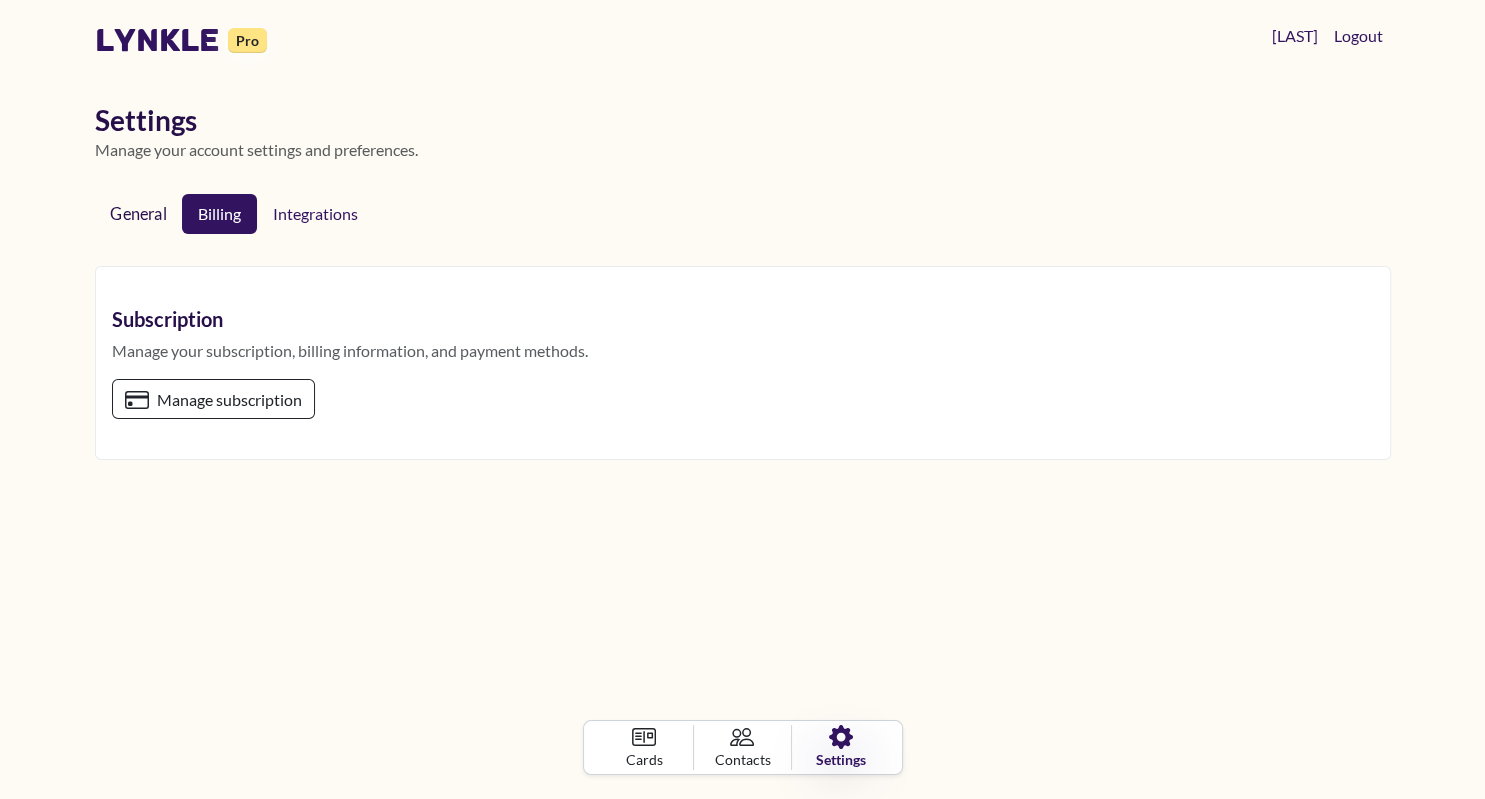 click on "General" at bounding box center (138, 213) 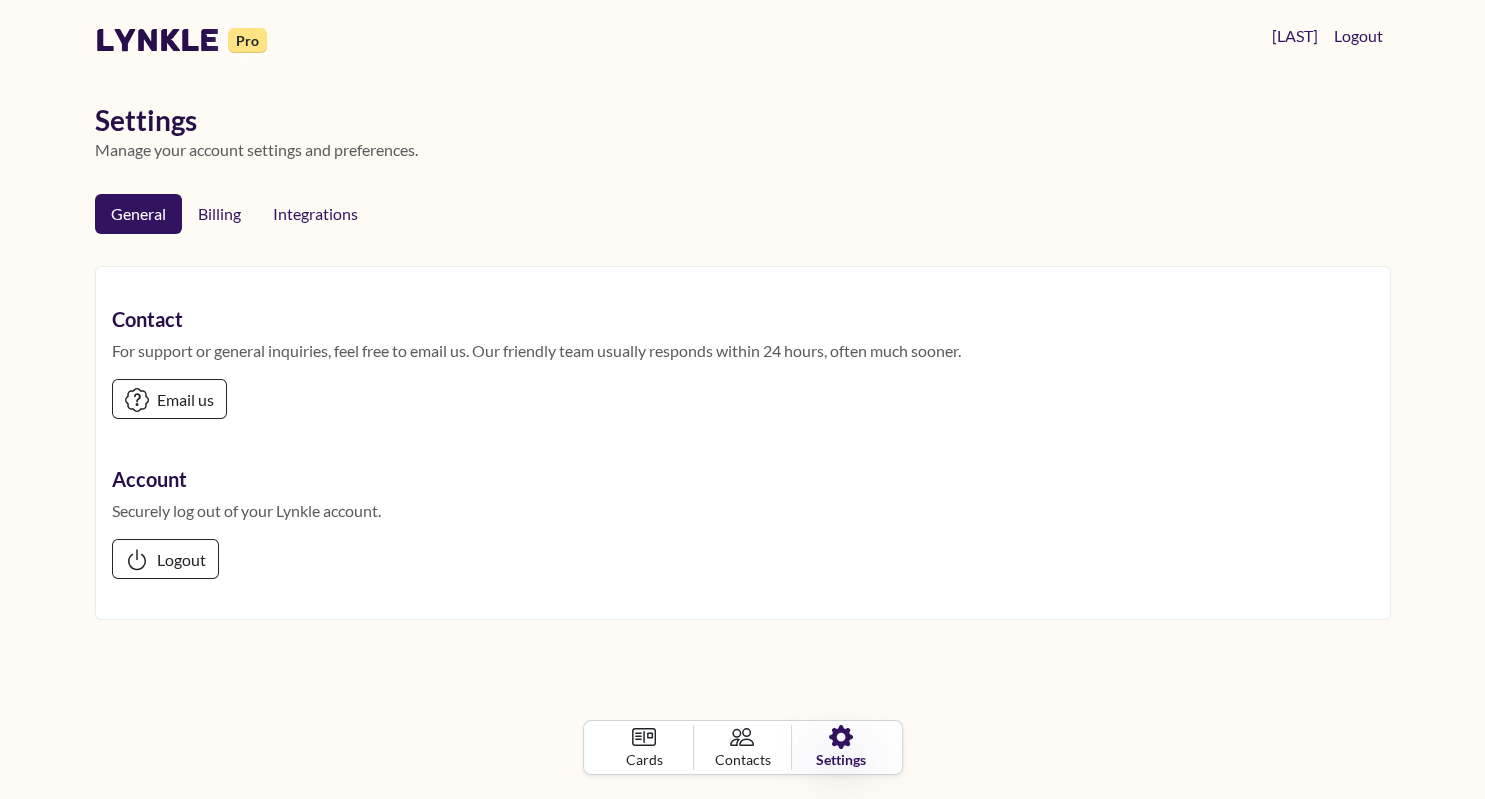 click on "lynkle" at bounding box center [157, 40] 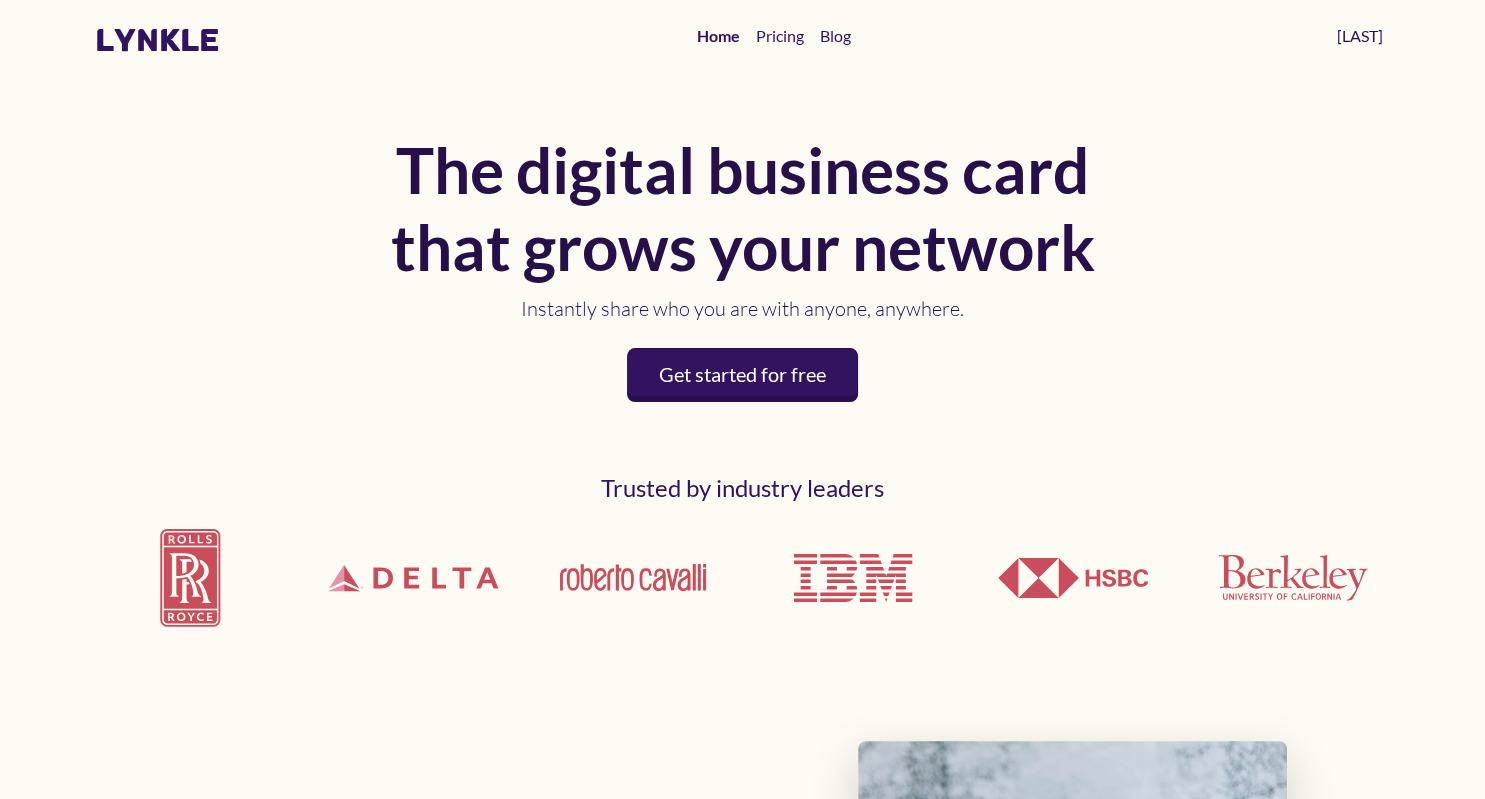 click on "[FIRST] [LAST]" at bounding box center (1360, 36) 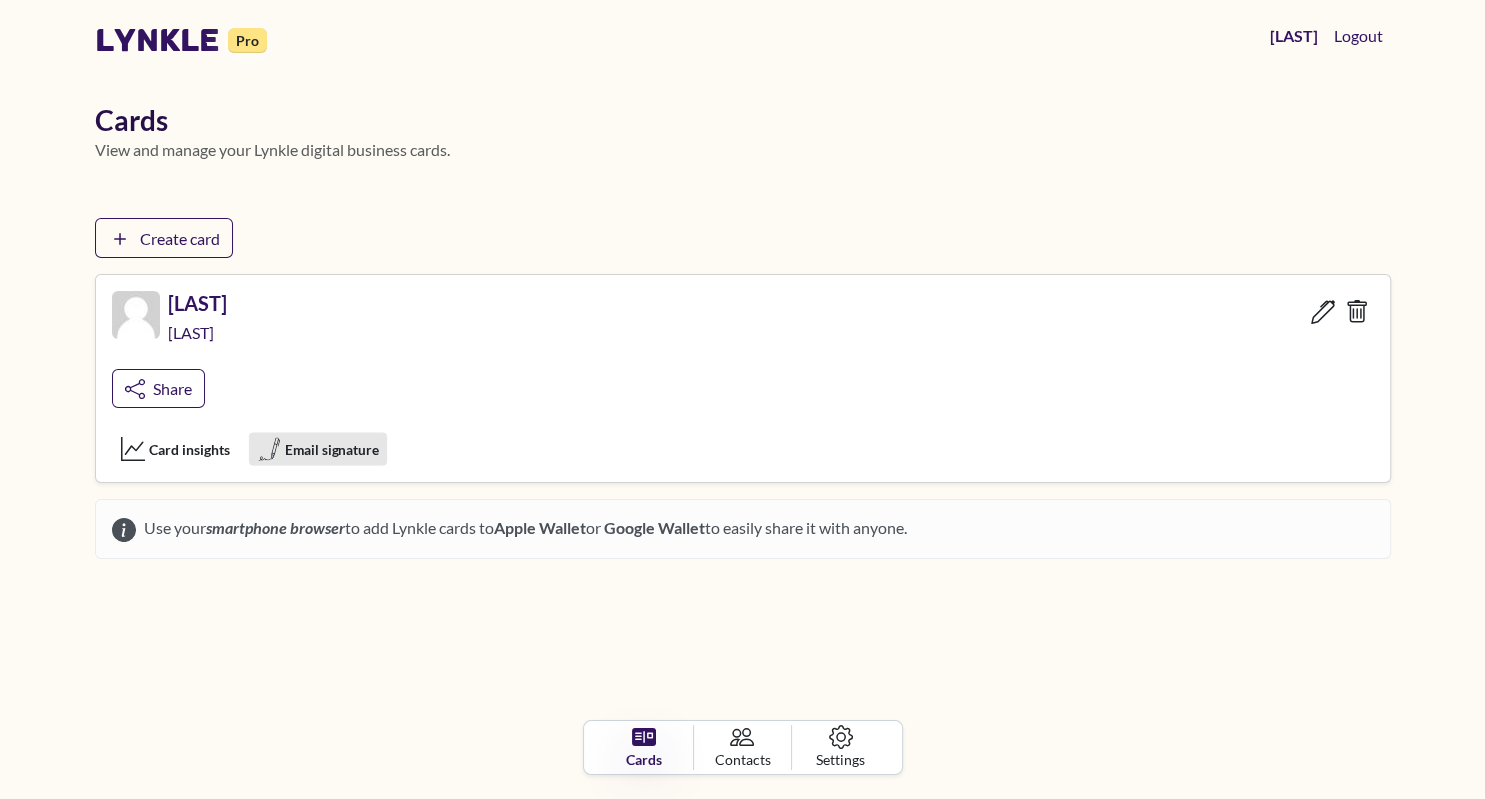 click on "Email signature" at bounding box center [317, 449] 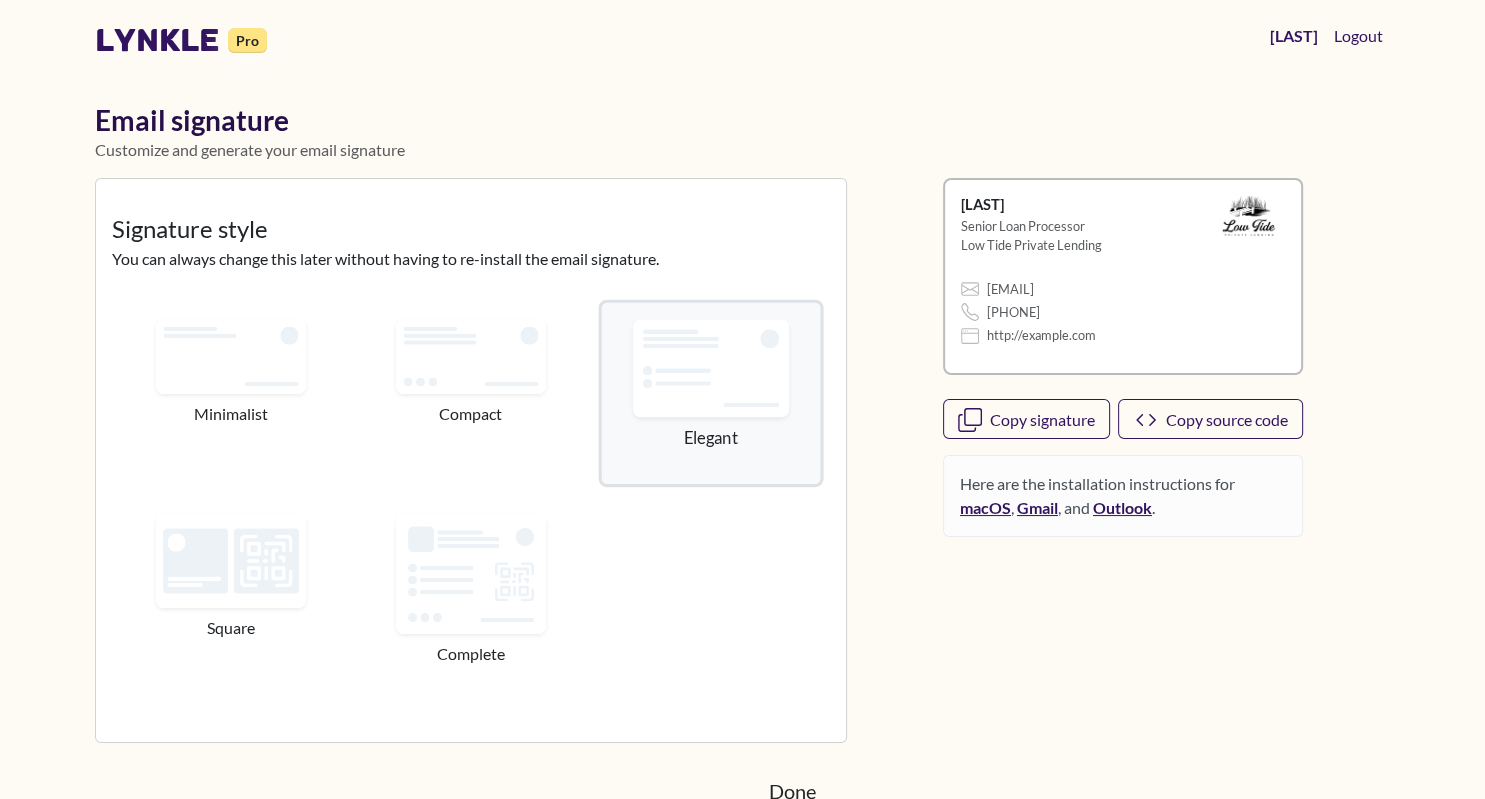 click at bounding box center [710, 368] 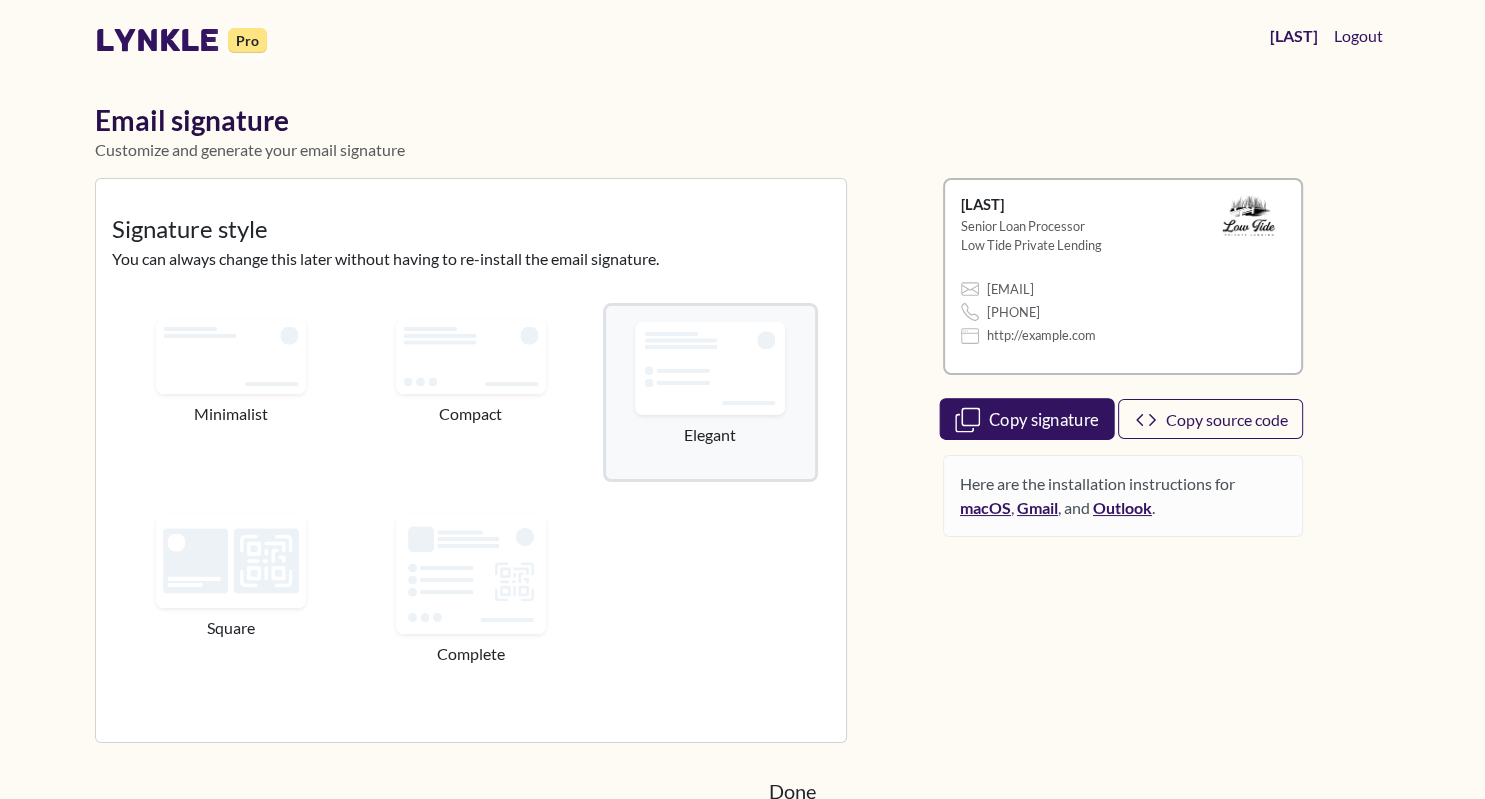 click on "Copy signature" at bounding box center [1026, 419] 